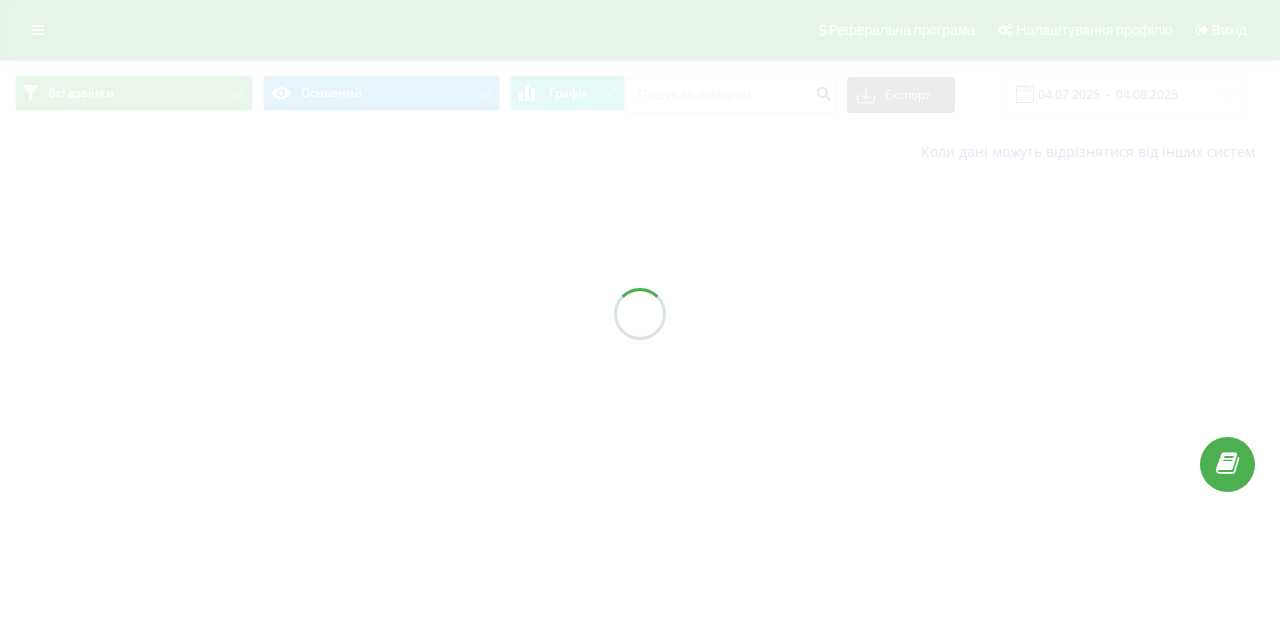 scroll, scrollTop: 0, scrollLeft: 0, axis: both 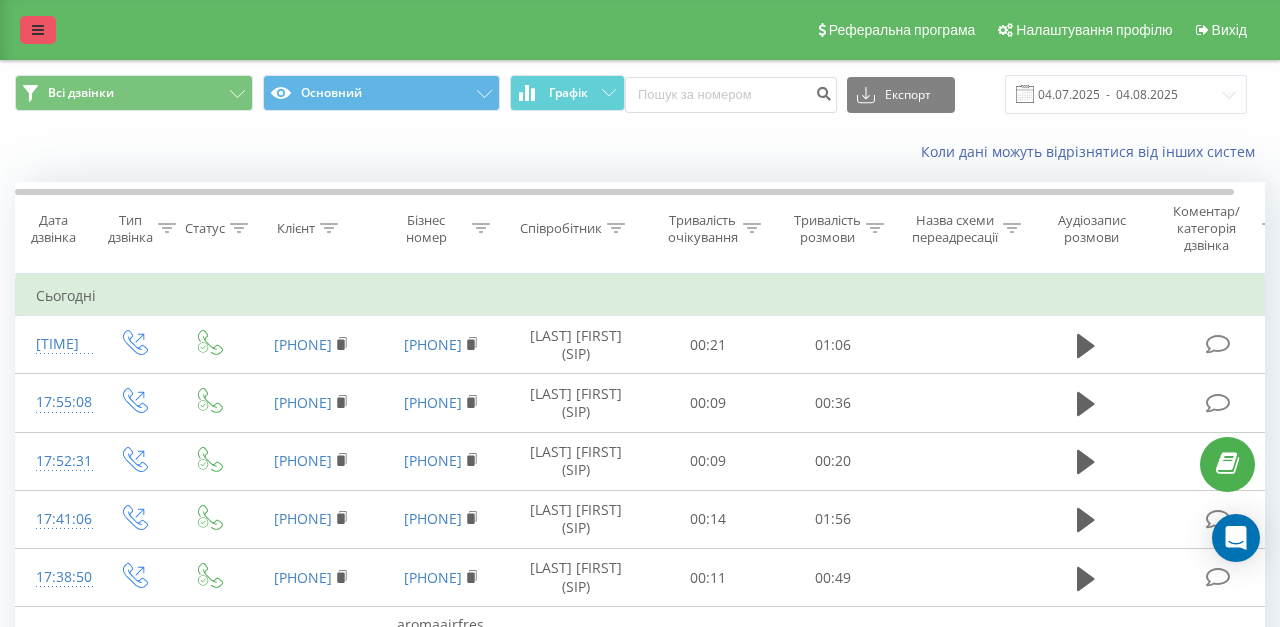click at bounding box center [38, 30] 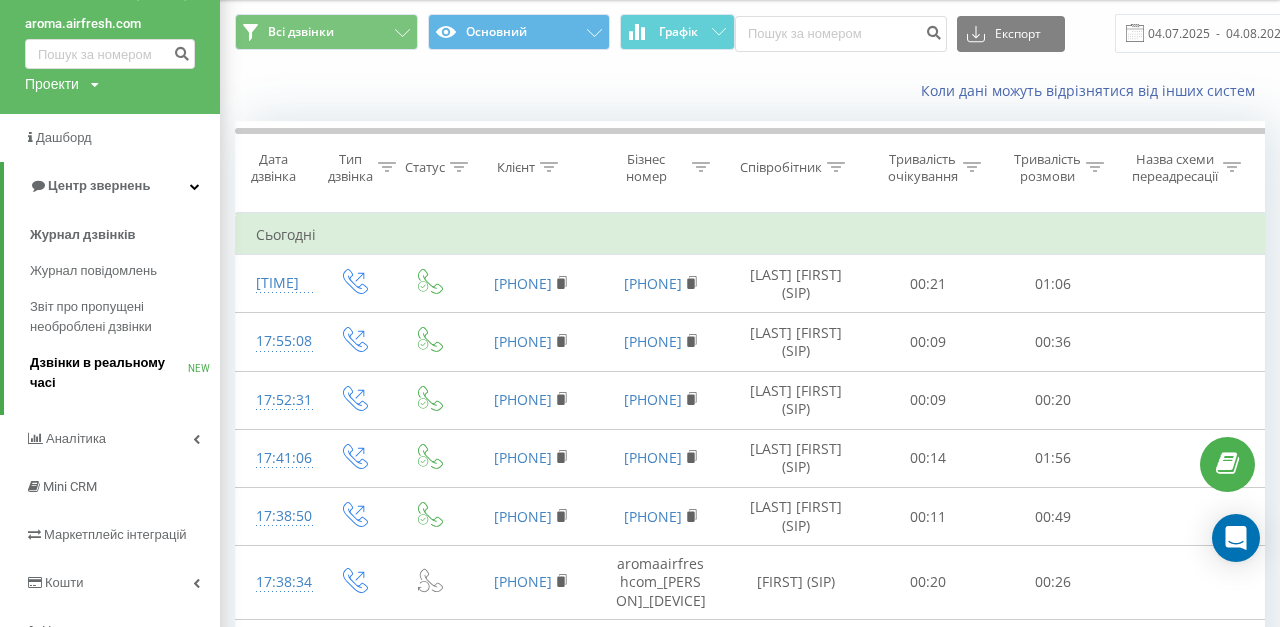 scroll, scrollTop: 90, scrollLeft: 0, axis: vertical 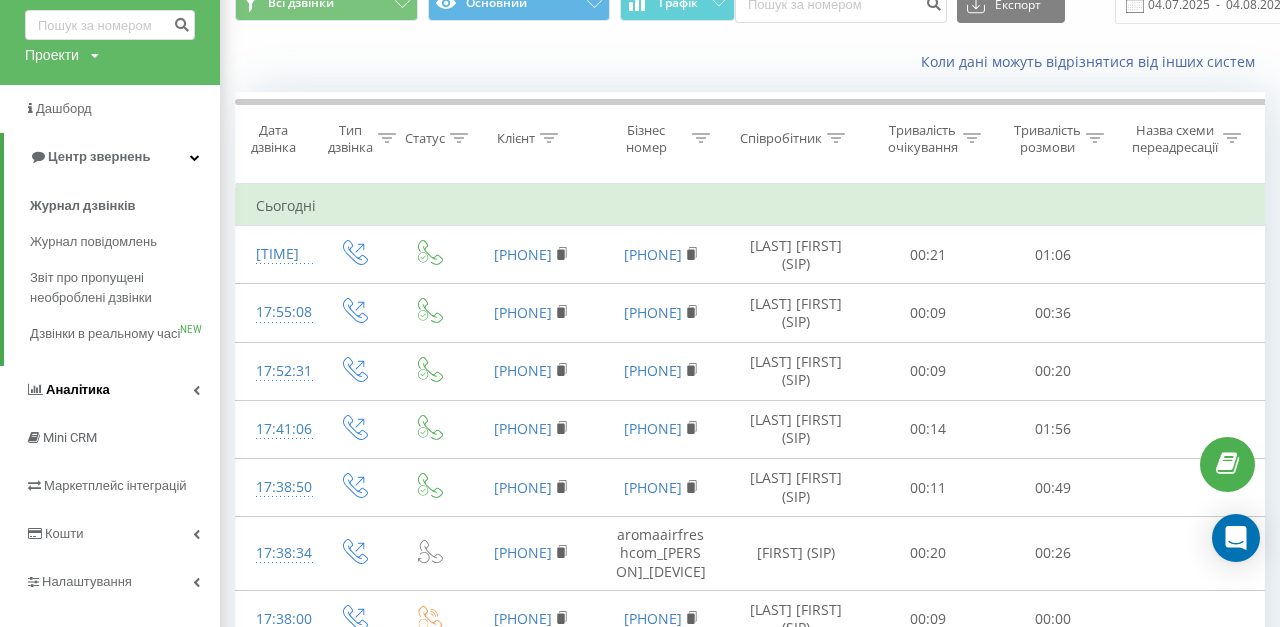 click on "Аналiтика" at bounding box center (78, 389) 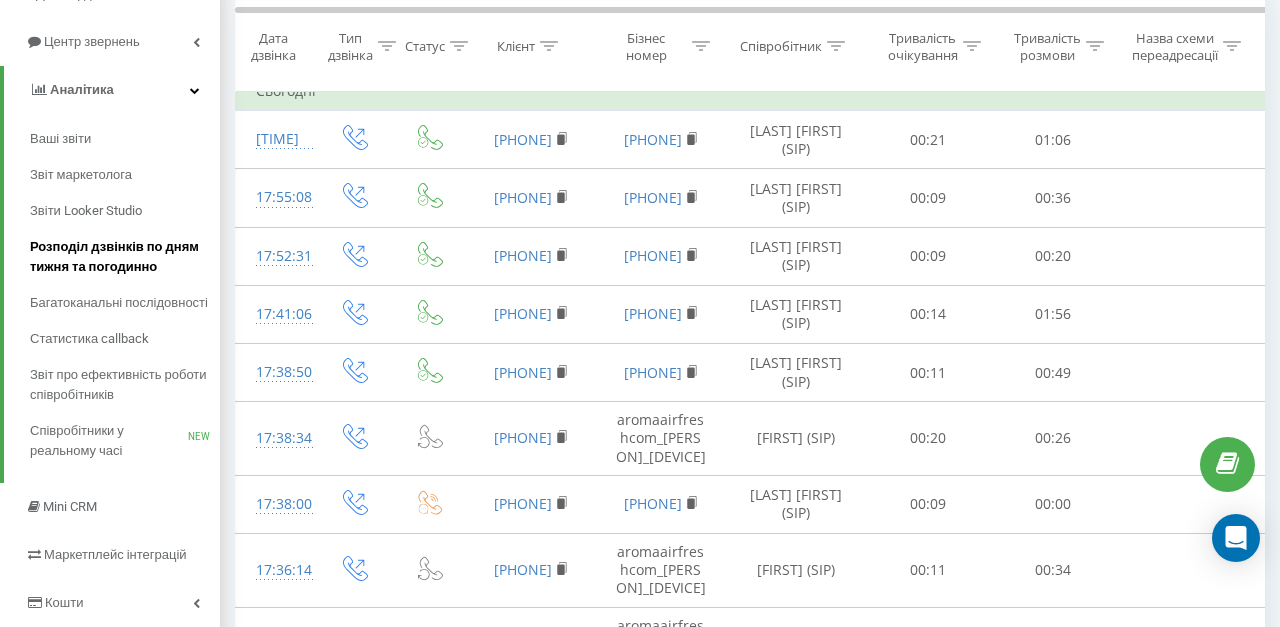 scroll, scrollTop: 206, scrollLeft: 0, axis: vertical 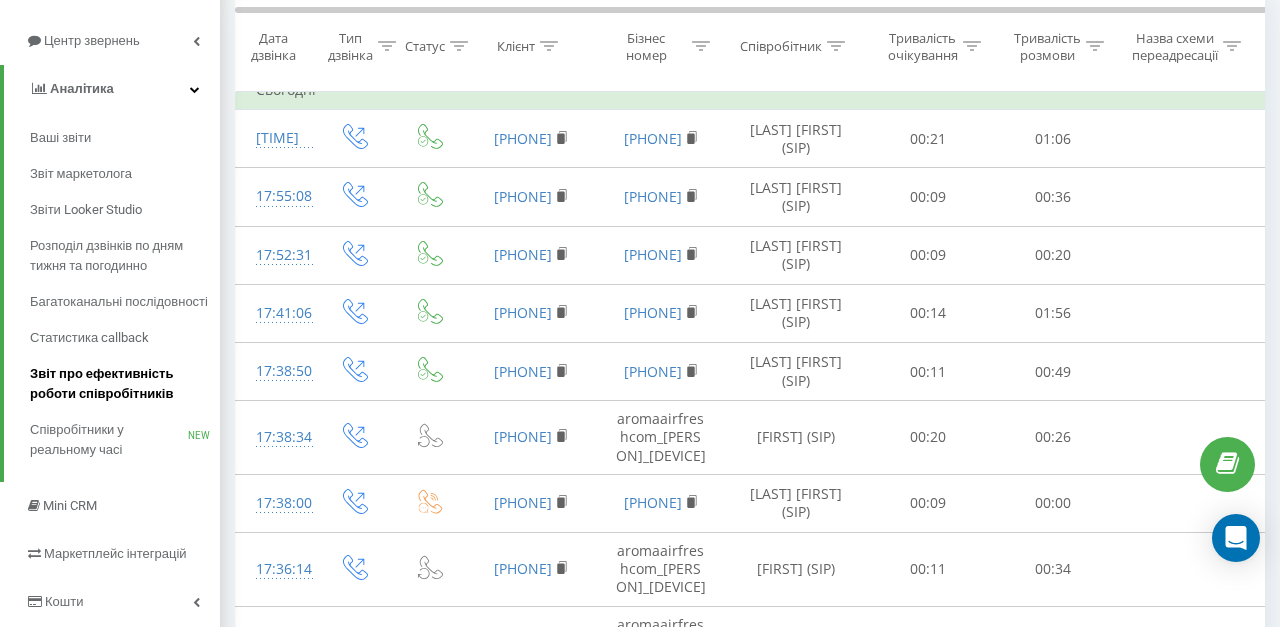 click on "Звіт про ефективність роботи співробітників" at bounding box center (120, 384) 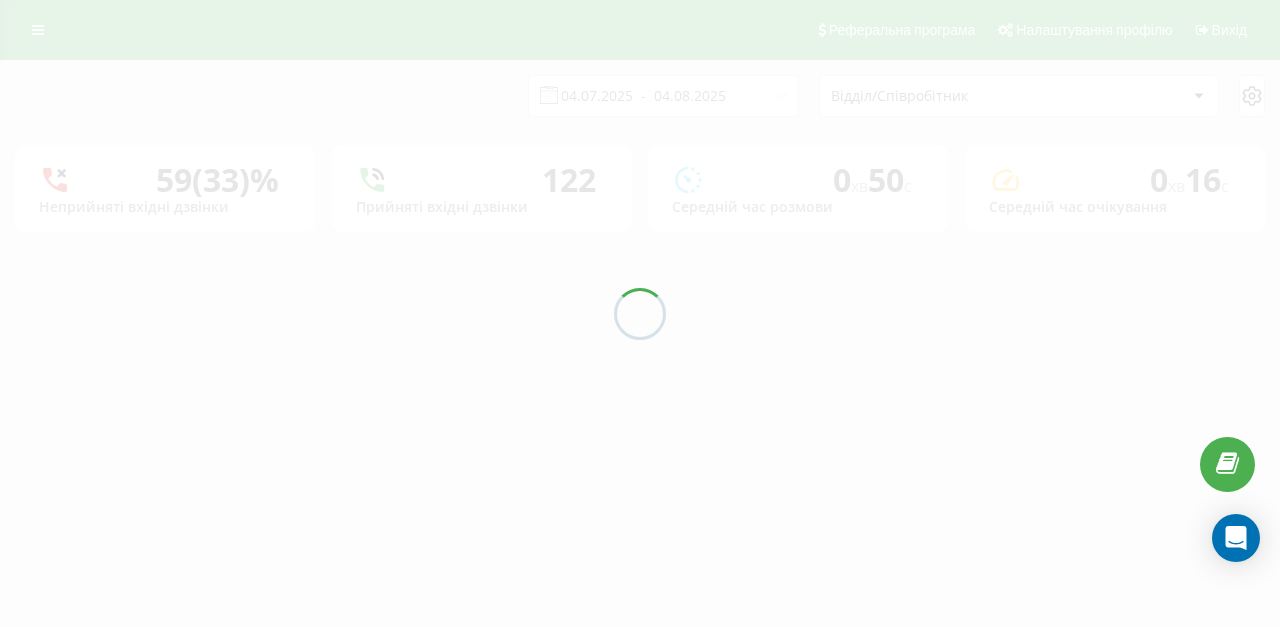 scroll, scrollTop: 0, scrollLeft: 0, axis: both 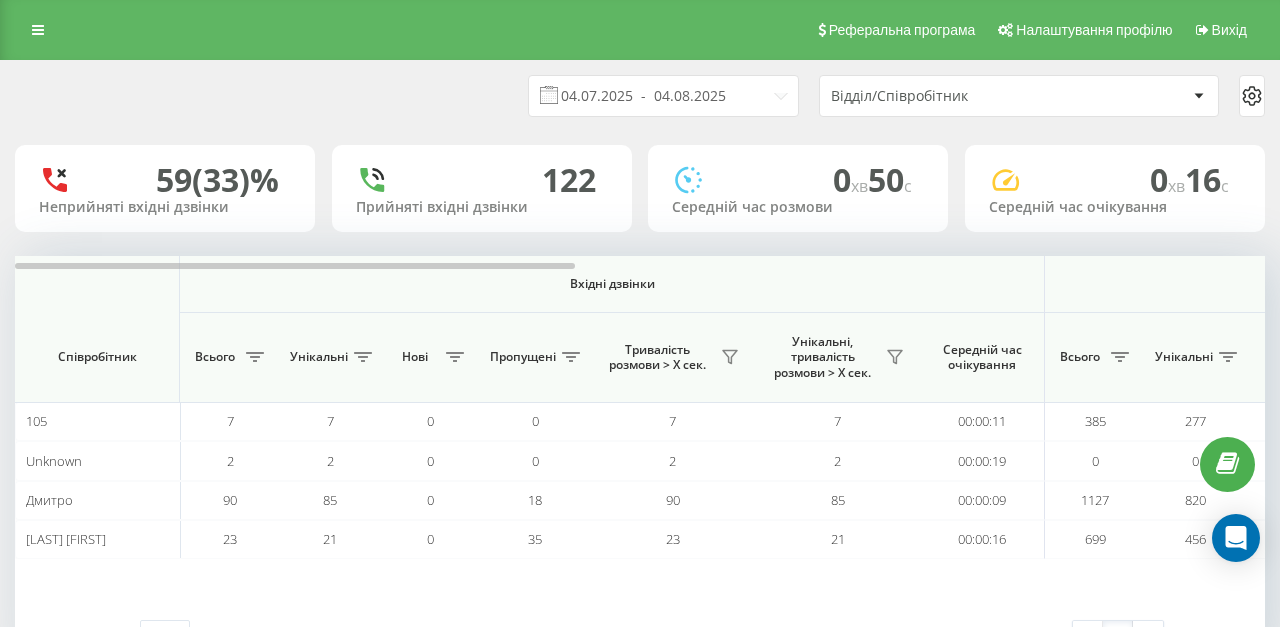 click on "Відділ/Співробітник" at bounding box center (950, 96) 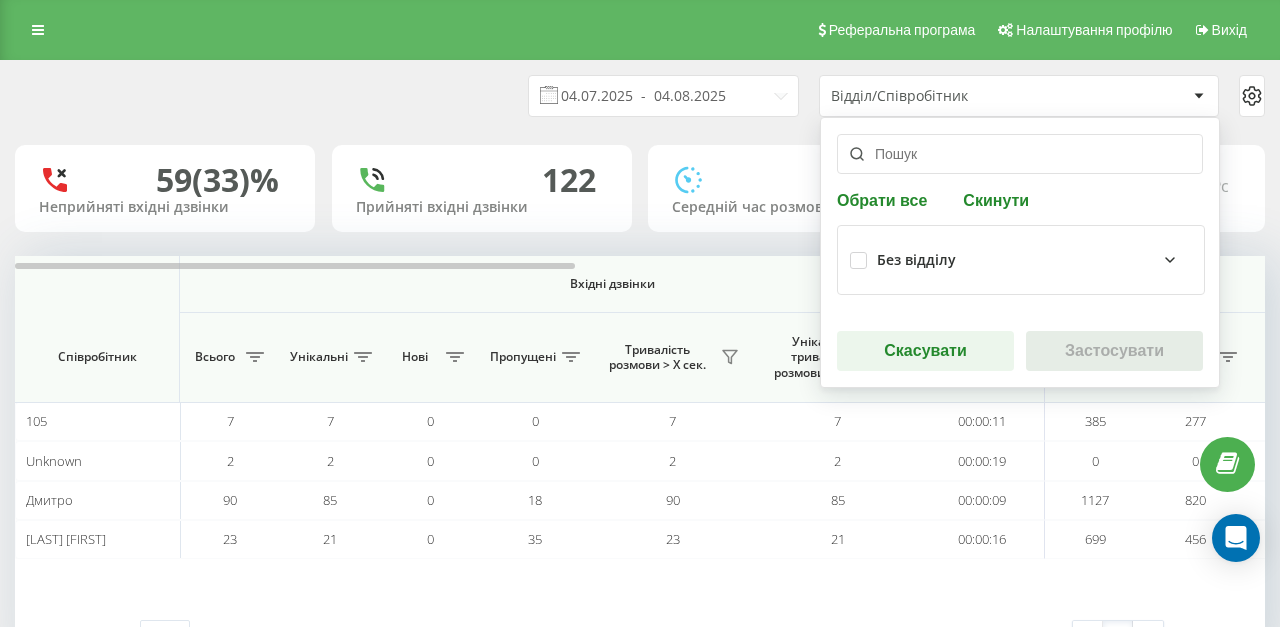 click at bounding box center [1020, 154] 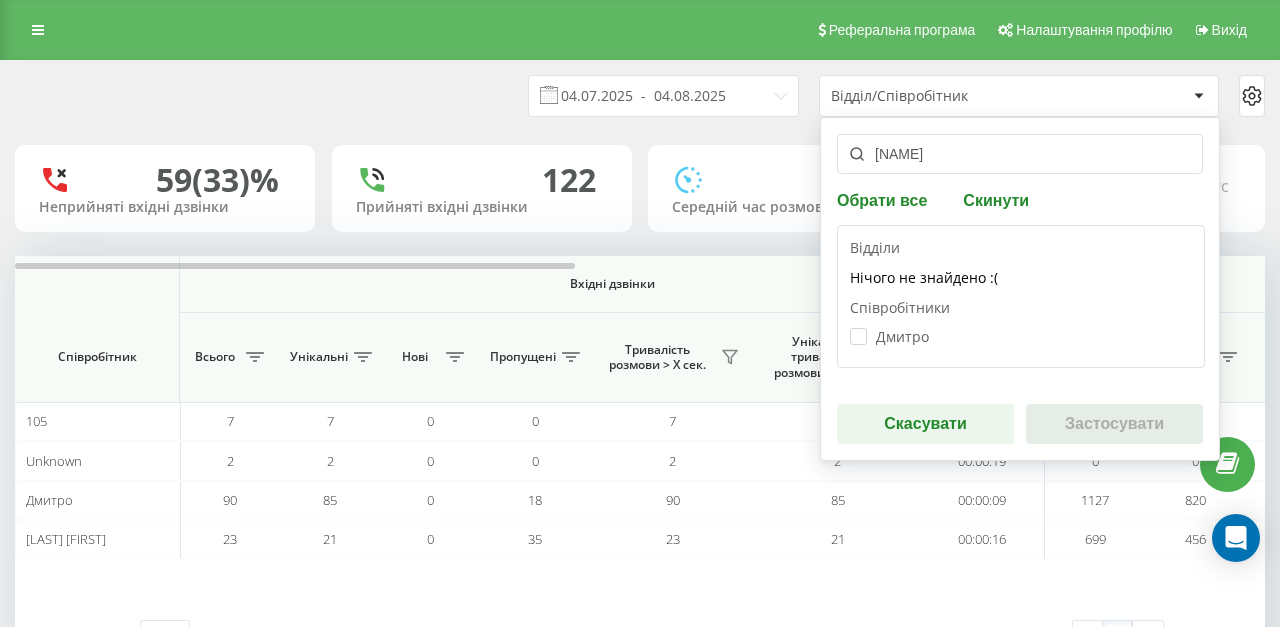 type on "дмитро" 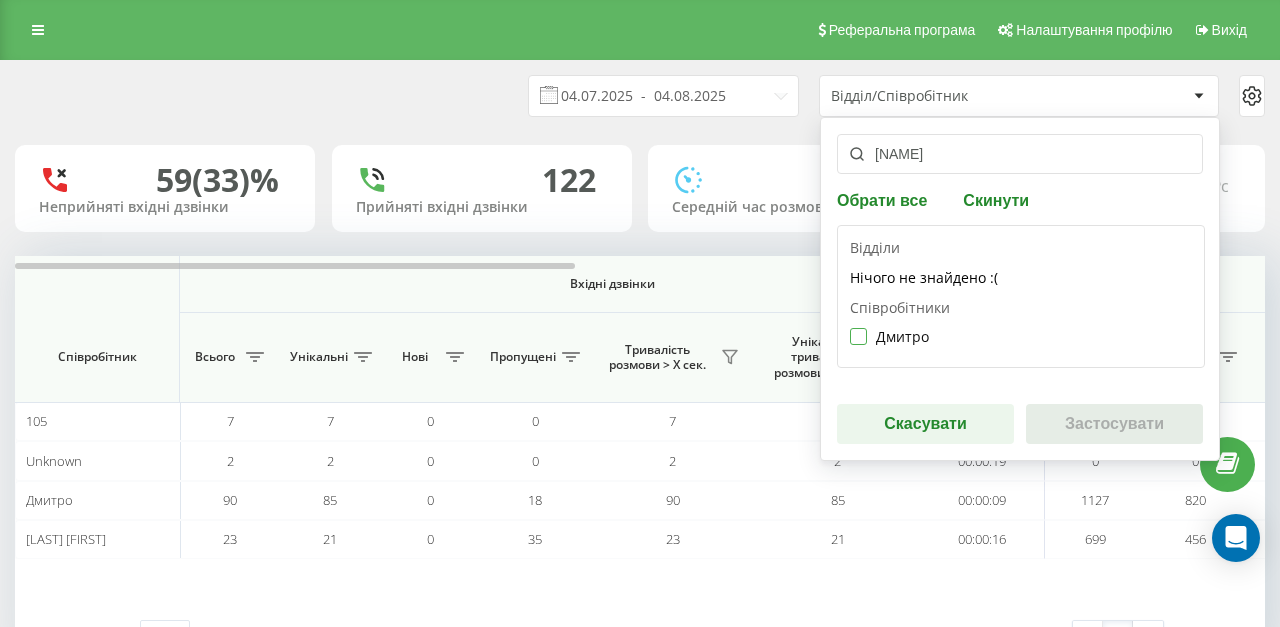 click on "Дмитро" at bounding box center (889, 336) 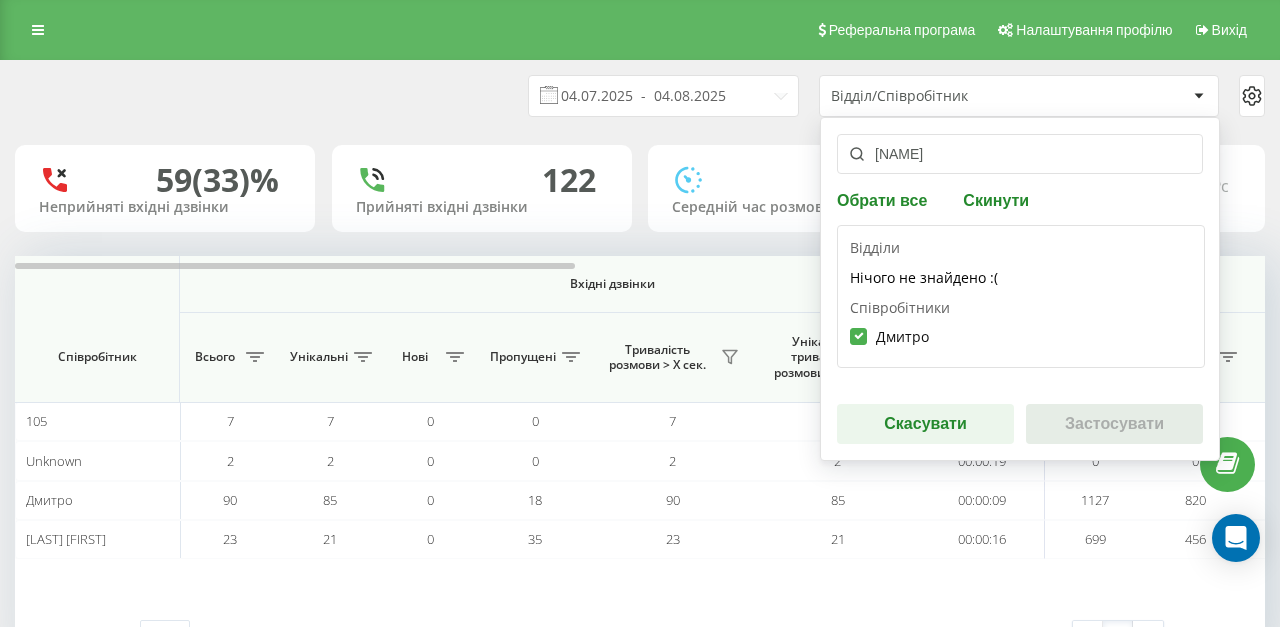 checkbox on "true" 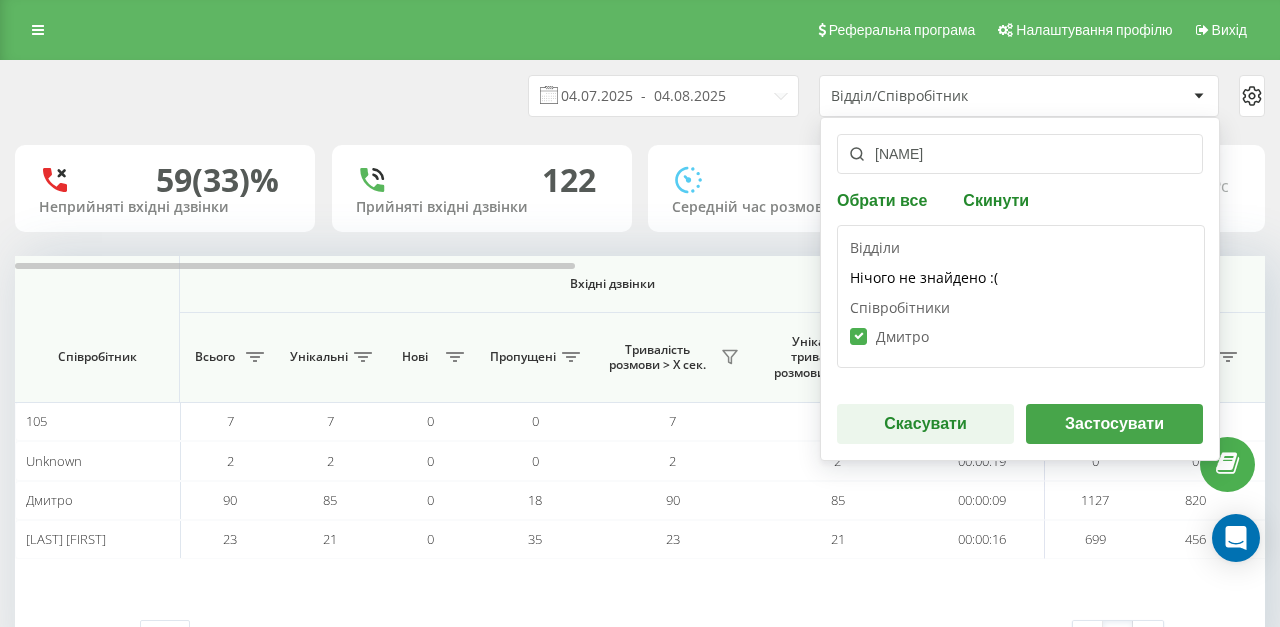 click on "Застосувати" at bounding box center [1114, 424] 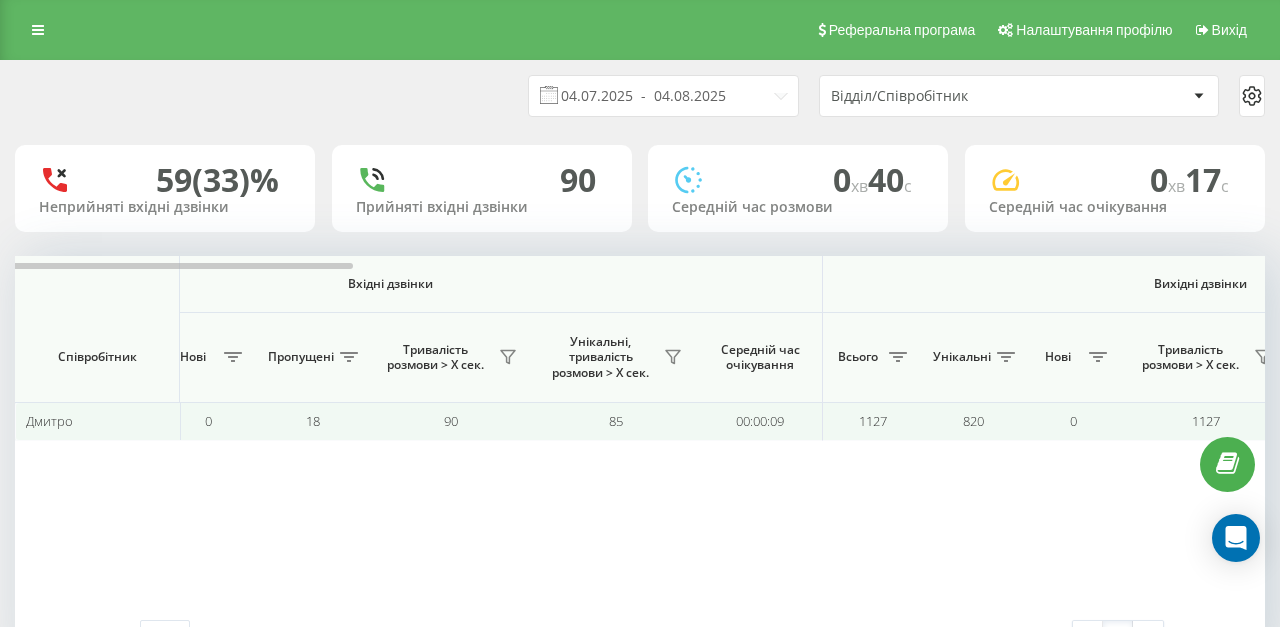 scroll, scrollTop: 0, scrollLeft: 0, axis: both 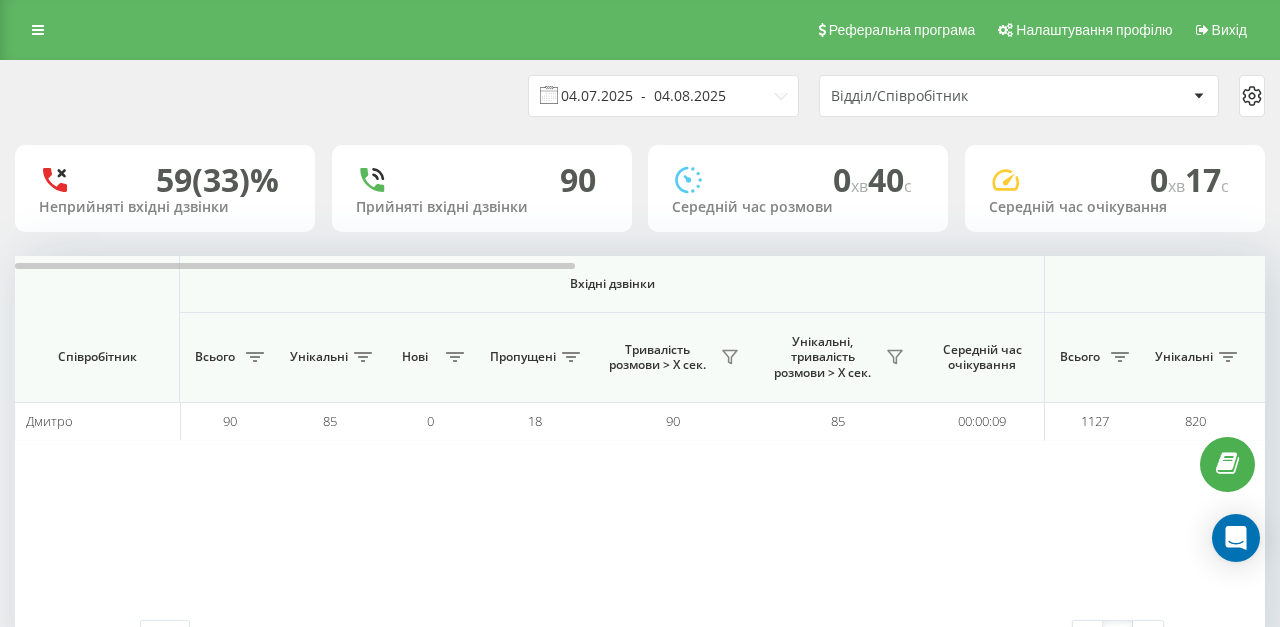 click on "04.07.2025  -  04.08.2025" at bounding box center (663, 96) 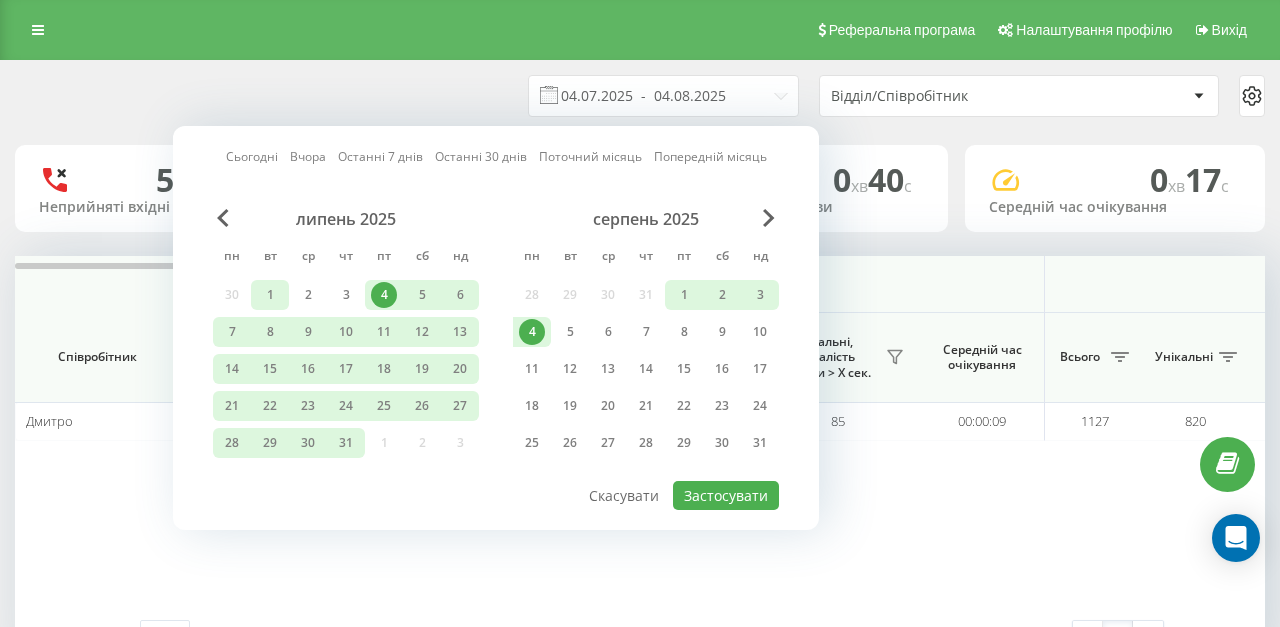 click on "1" at bounding box center (270, 295) 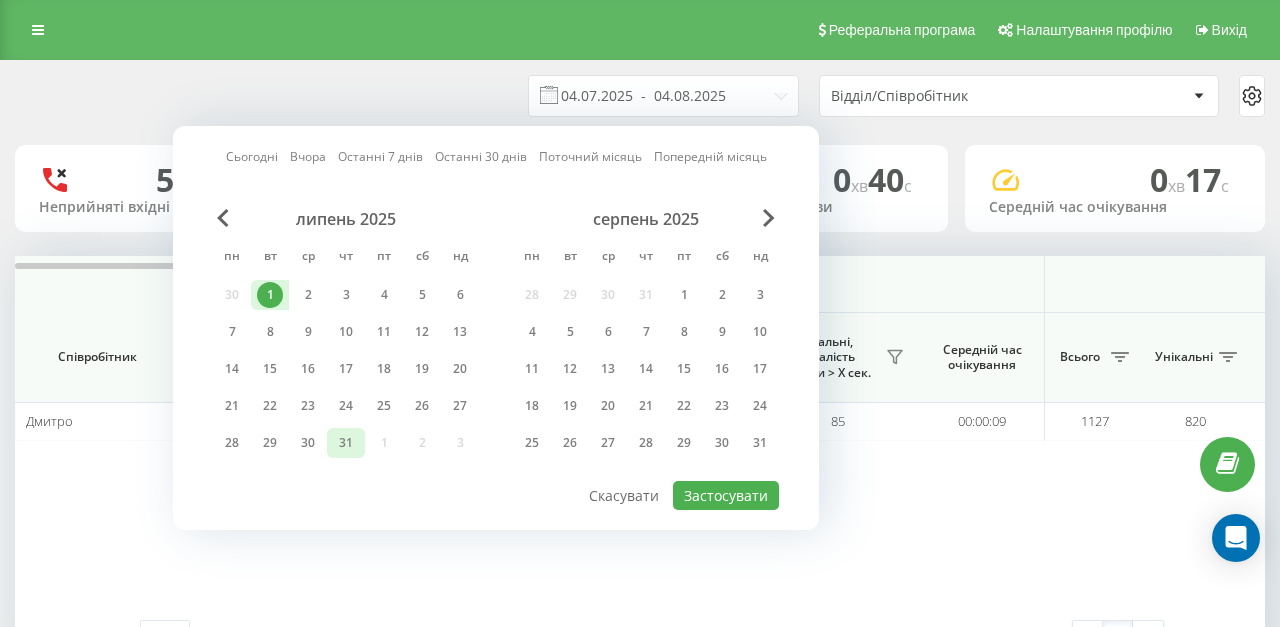 click on "31" at bounding box center (346, 443) 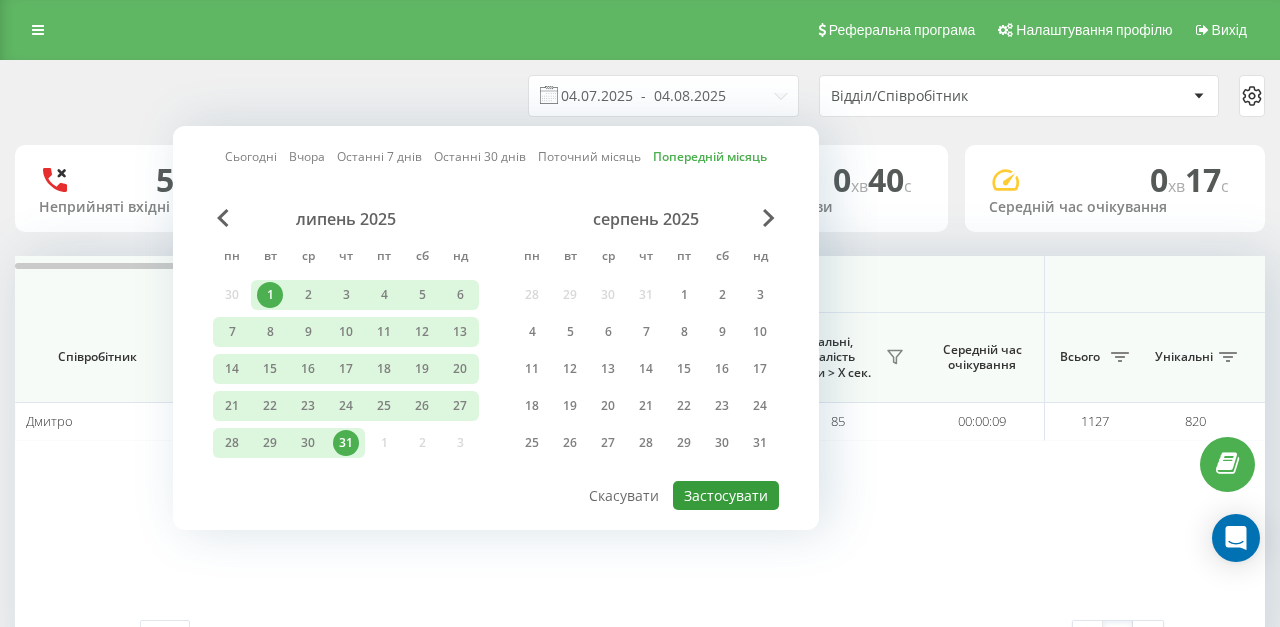 click on "Застосувати" at bounding box center (726, 495) 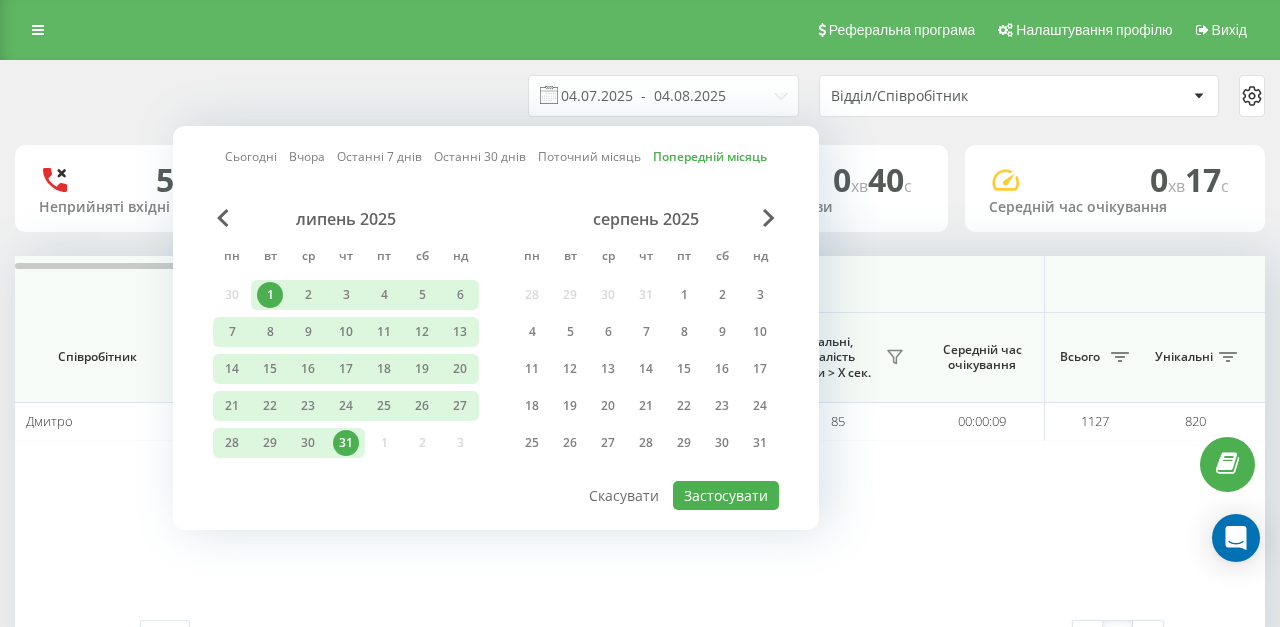 type on "01.07.2025  -  31.07.2025" 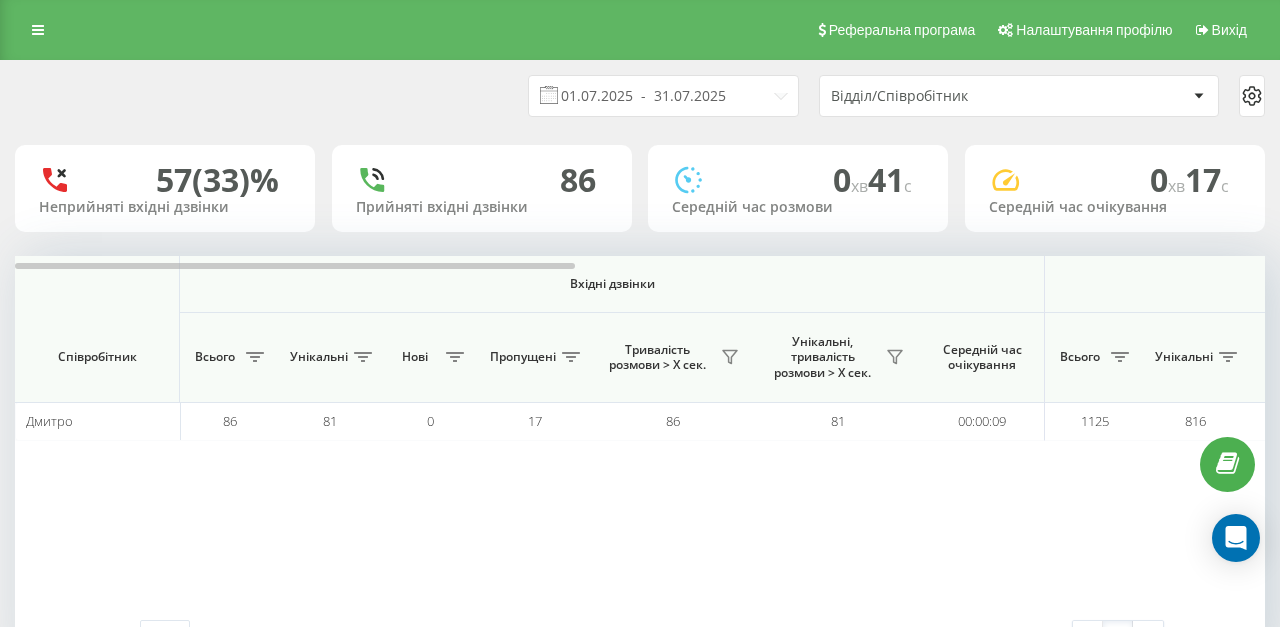 scroll, scrollTop: 16, scrollLeft: 0, axis: vertical 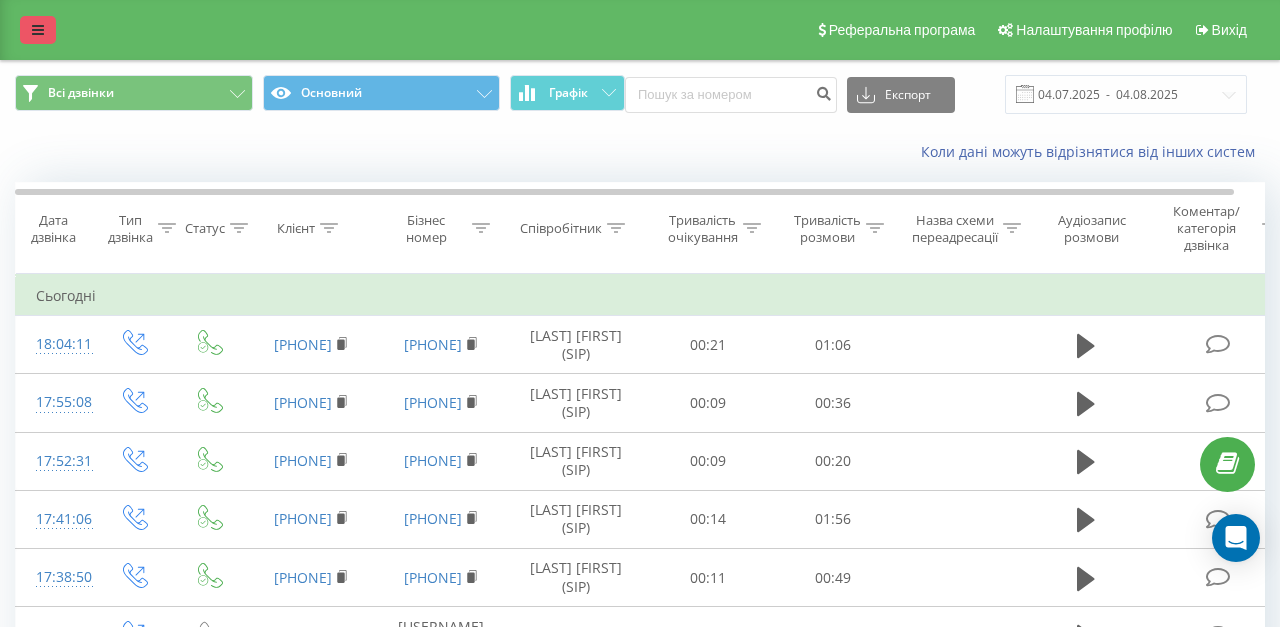 click at bounding box center [38, 30] 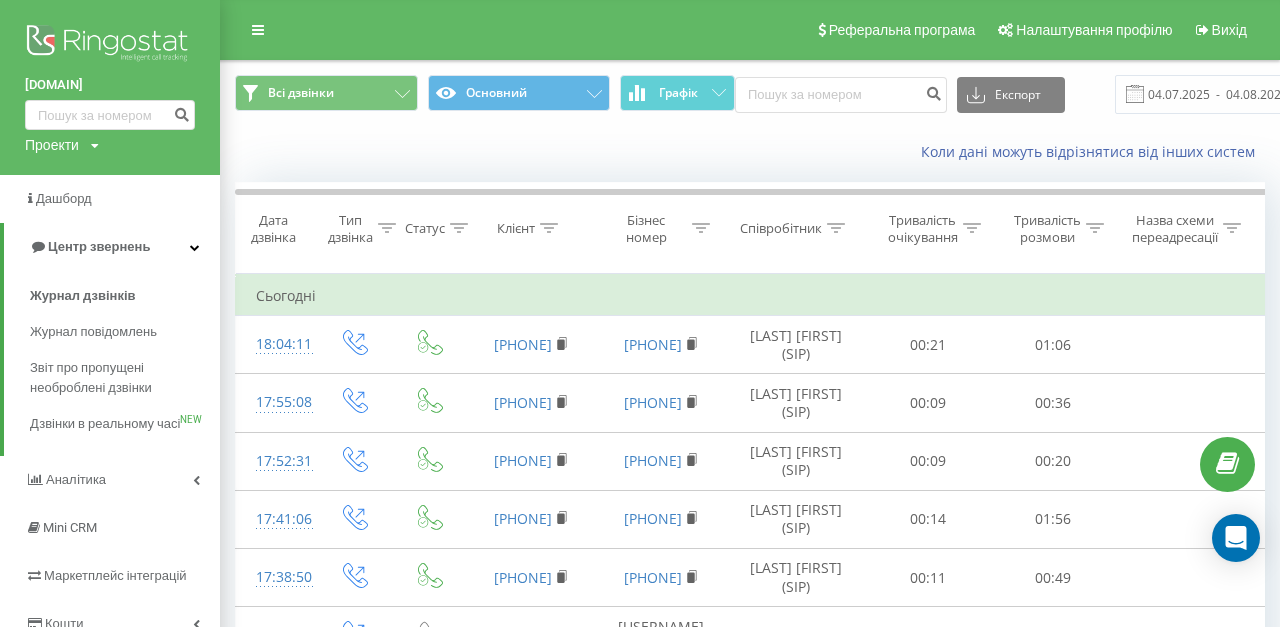 click on "Аналiтика" at bounding box center [76, 479] 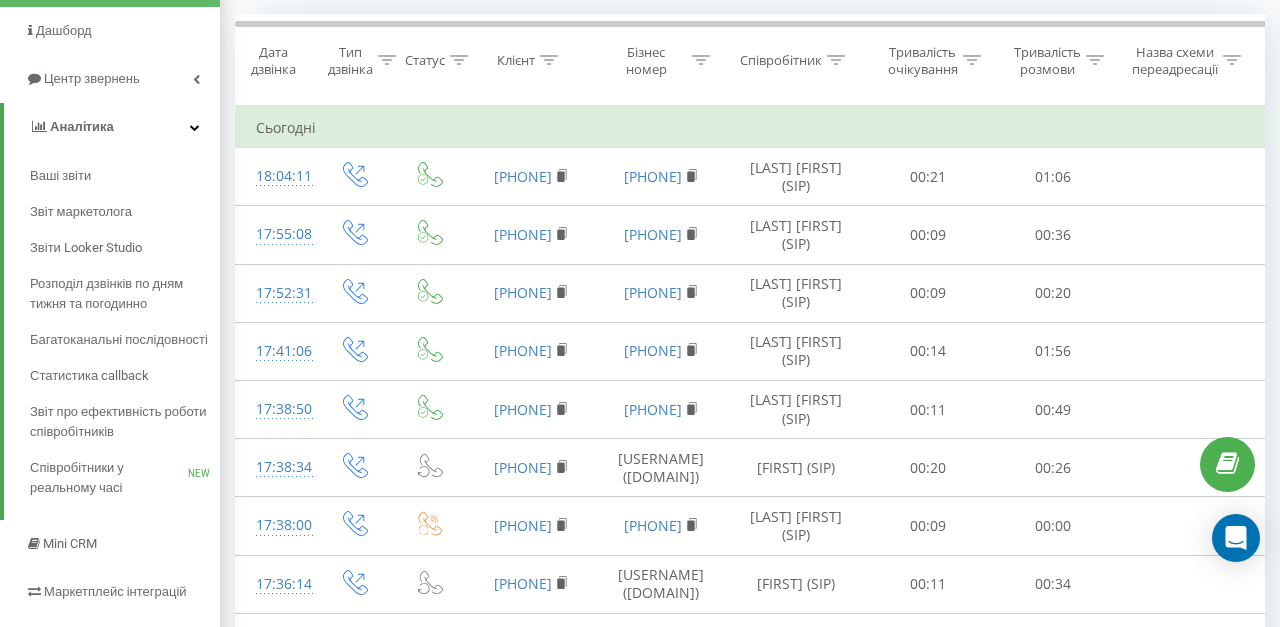 scroll, scrollTop: 182, scrollLeft: 0, axis: vertical 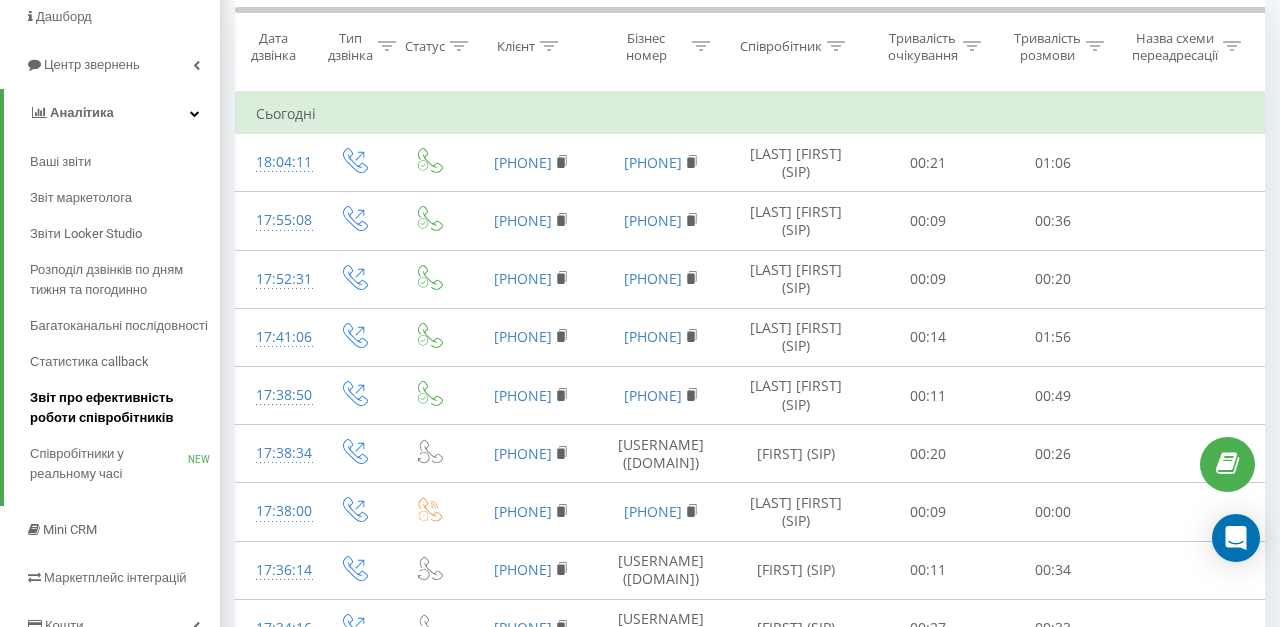 click on "Звіт про ефективність роботи співробітників" at bounding box center (120, 408) 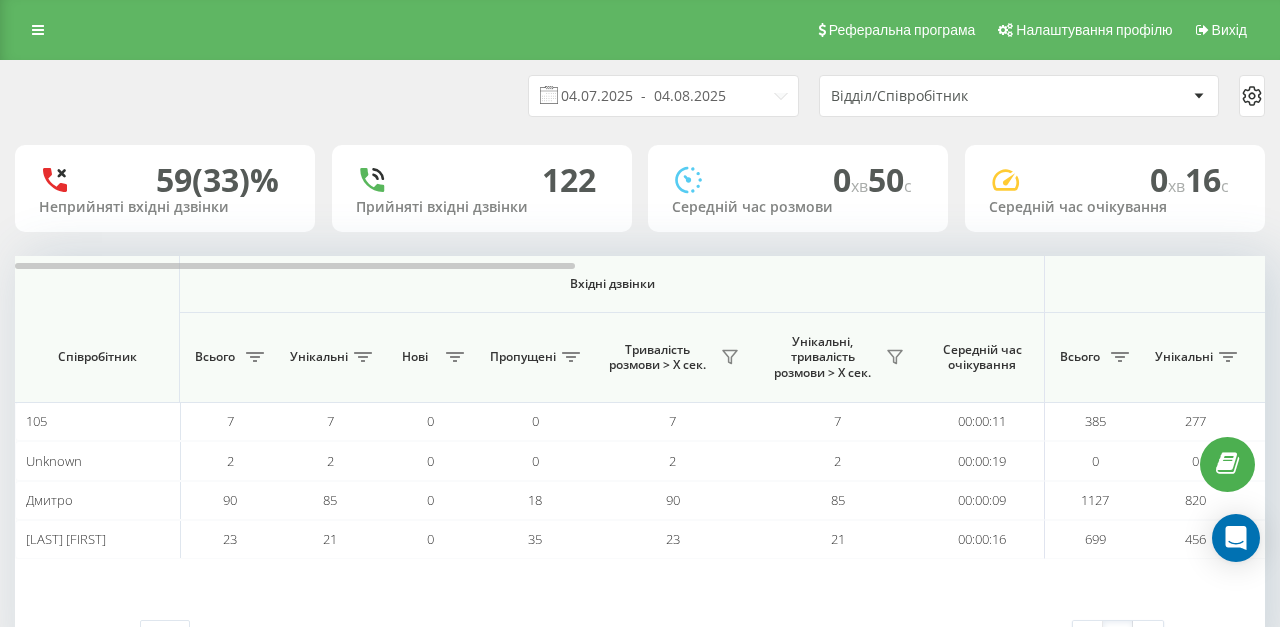 scroll, scrollTop: 0, scrollLeft: 0, axis: both 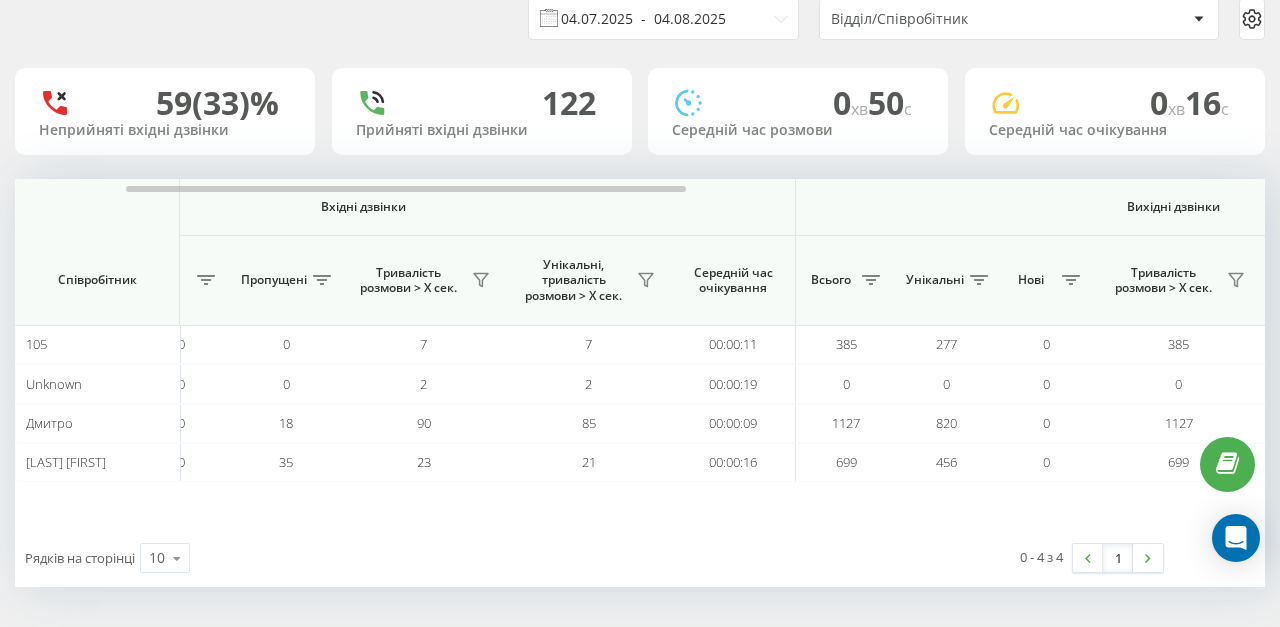 click on "04.07.2025  -  04.08.2025" at bounding box center (663, 19) 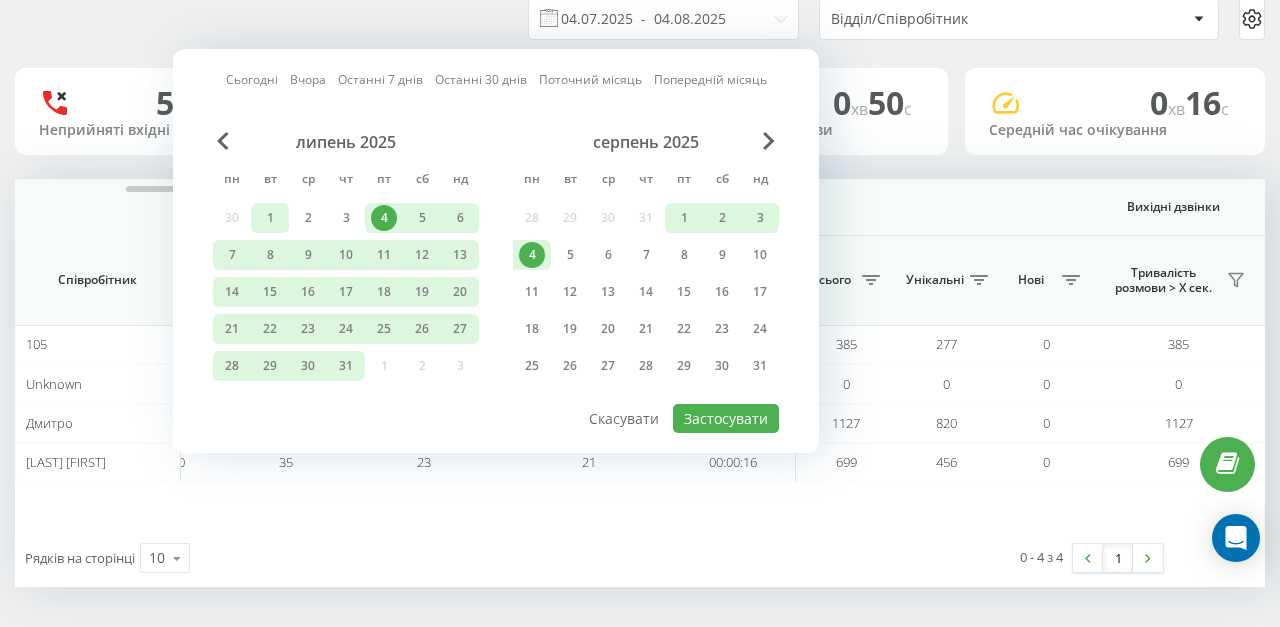 click on "1" at bounding box center [270, 218] 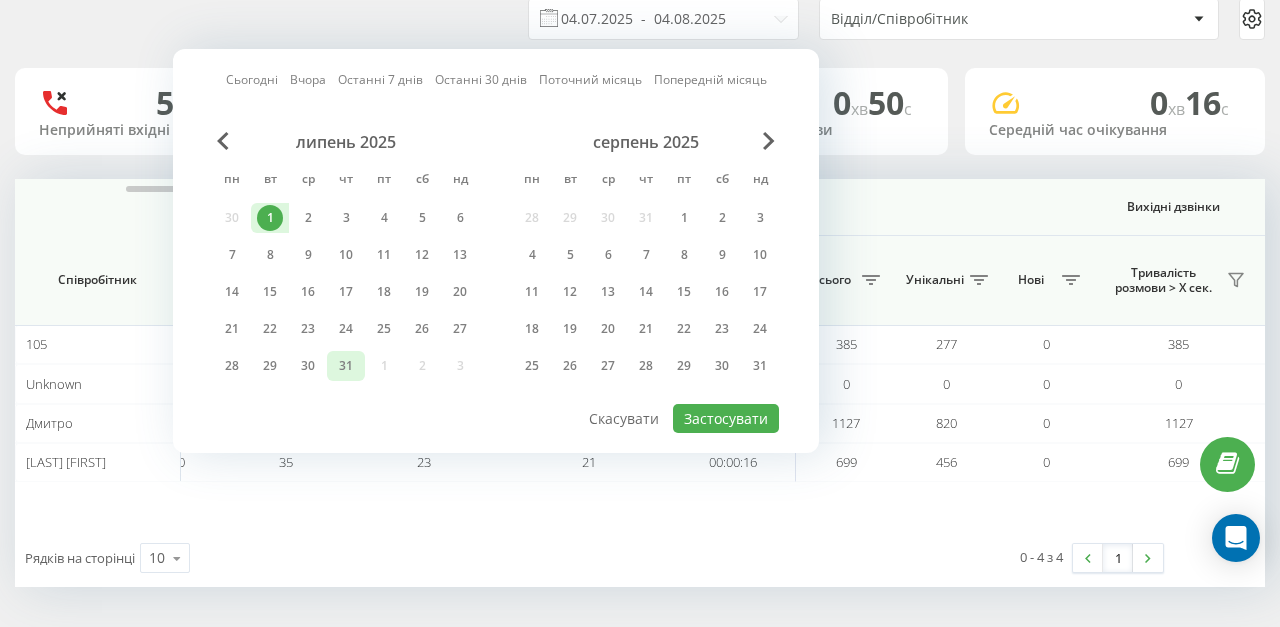 click on "31" at bounding box center (346, 366) 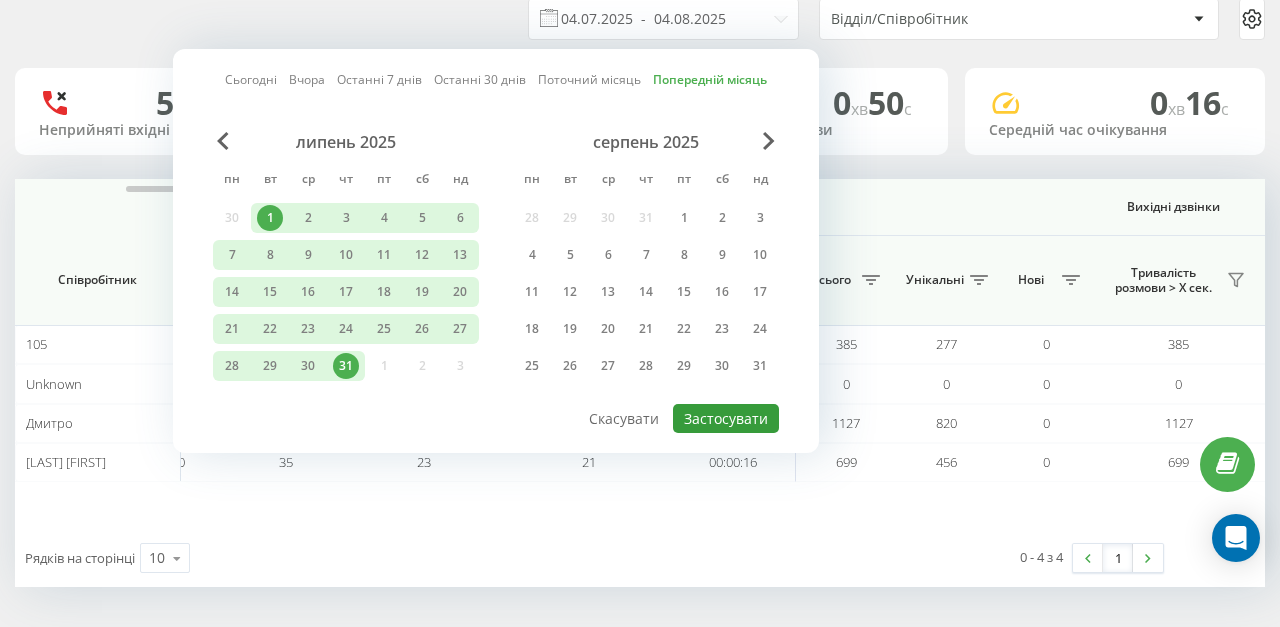 click on "Застосувати" at bounding box center [726, 418] 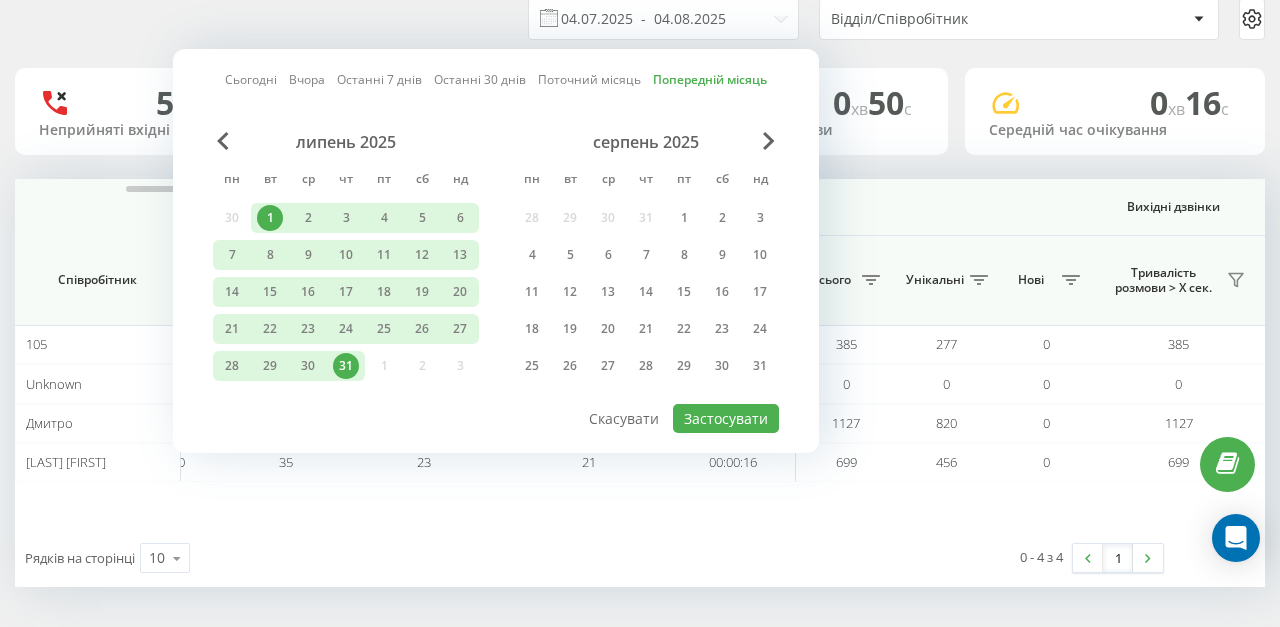 type on "01.07.2025  -  31.07.2025" 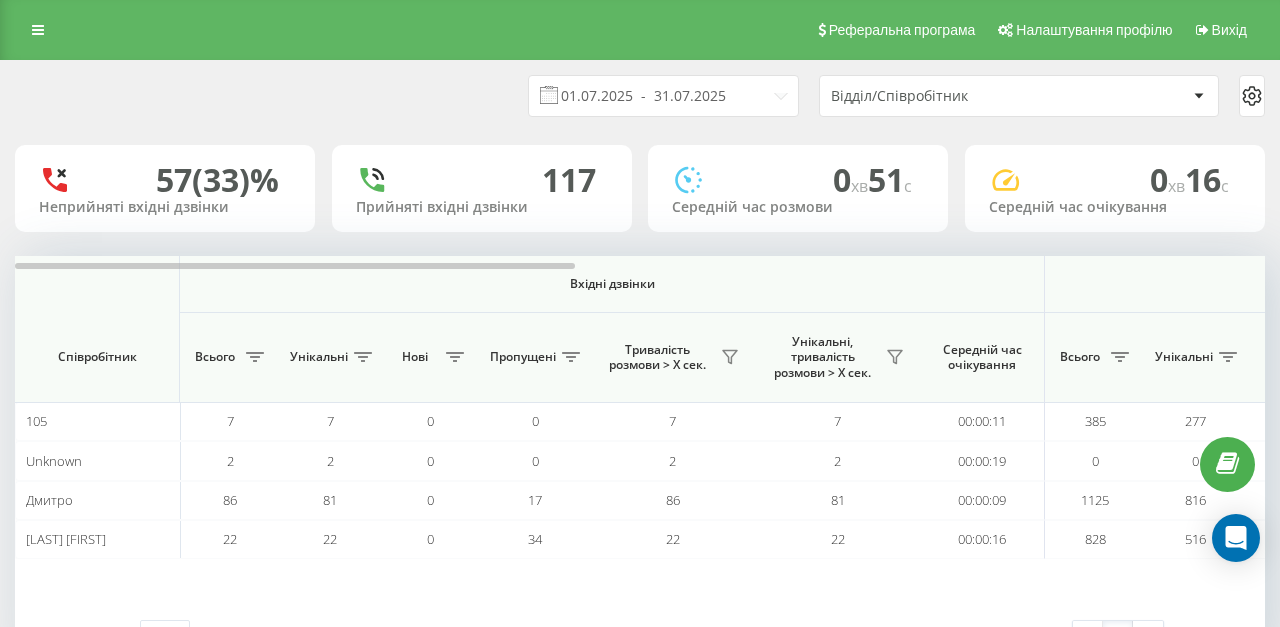 scroll, scrollTop: 77, scrollLeft: 0, axis: vertical 